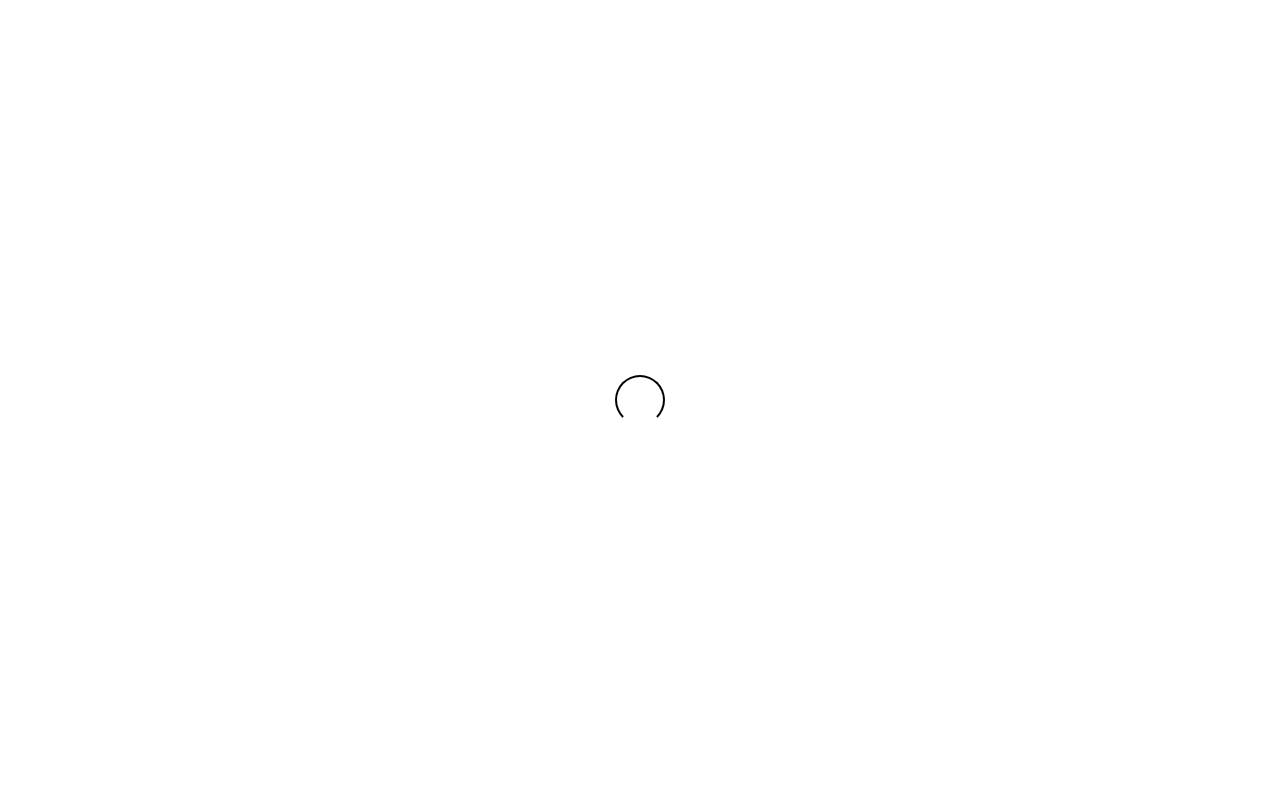 scroll, scrollTop: 0, scrollLeft: 0, axis: both 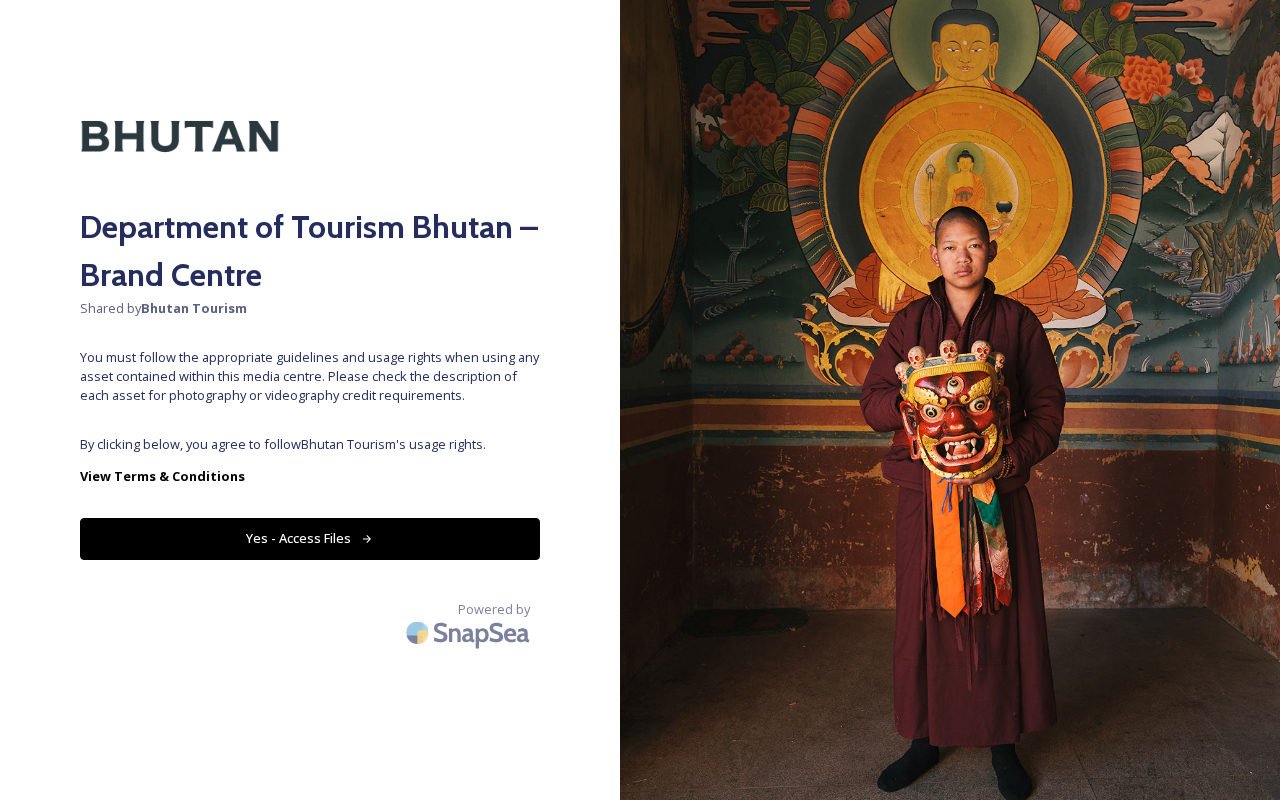 click 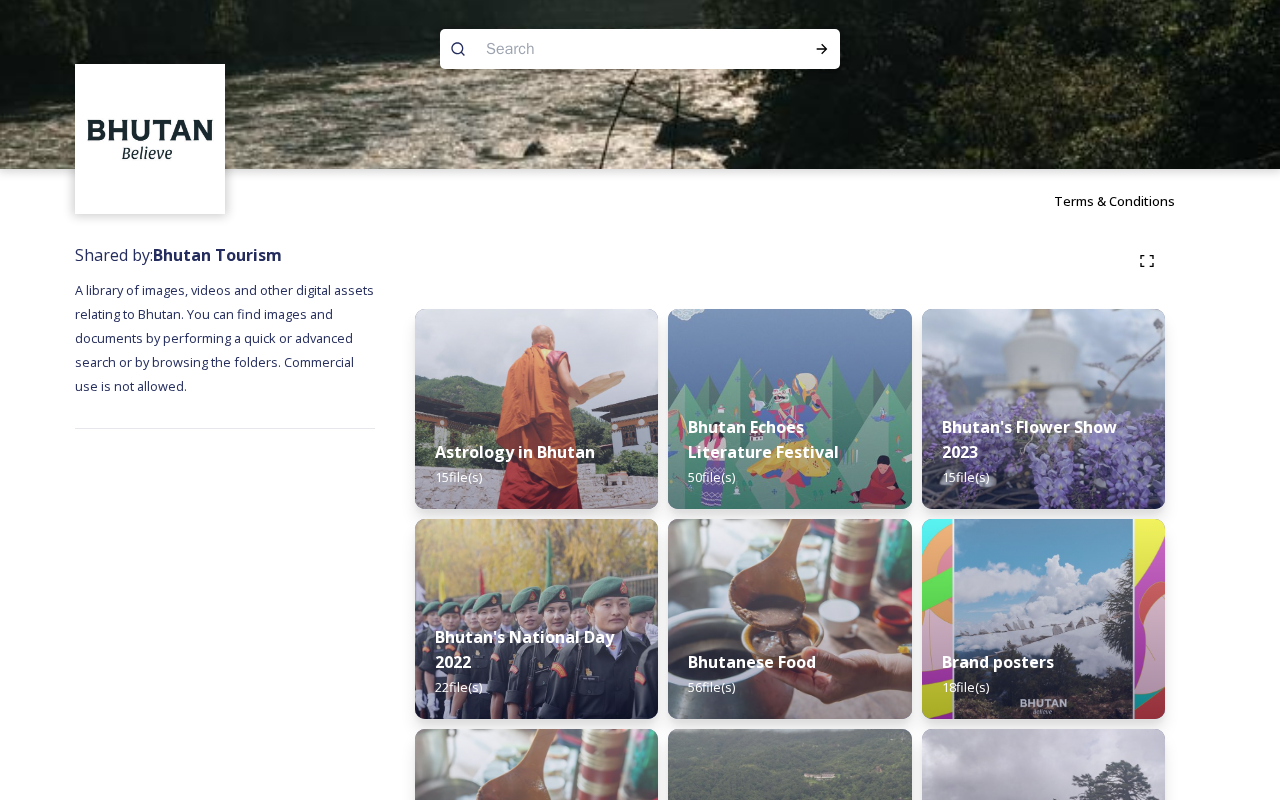 scroll, scrollTop: 0, scrollLeft: 0, axis: both 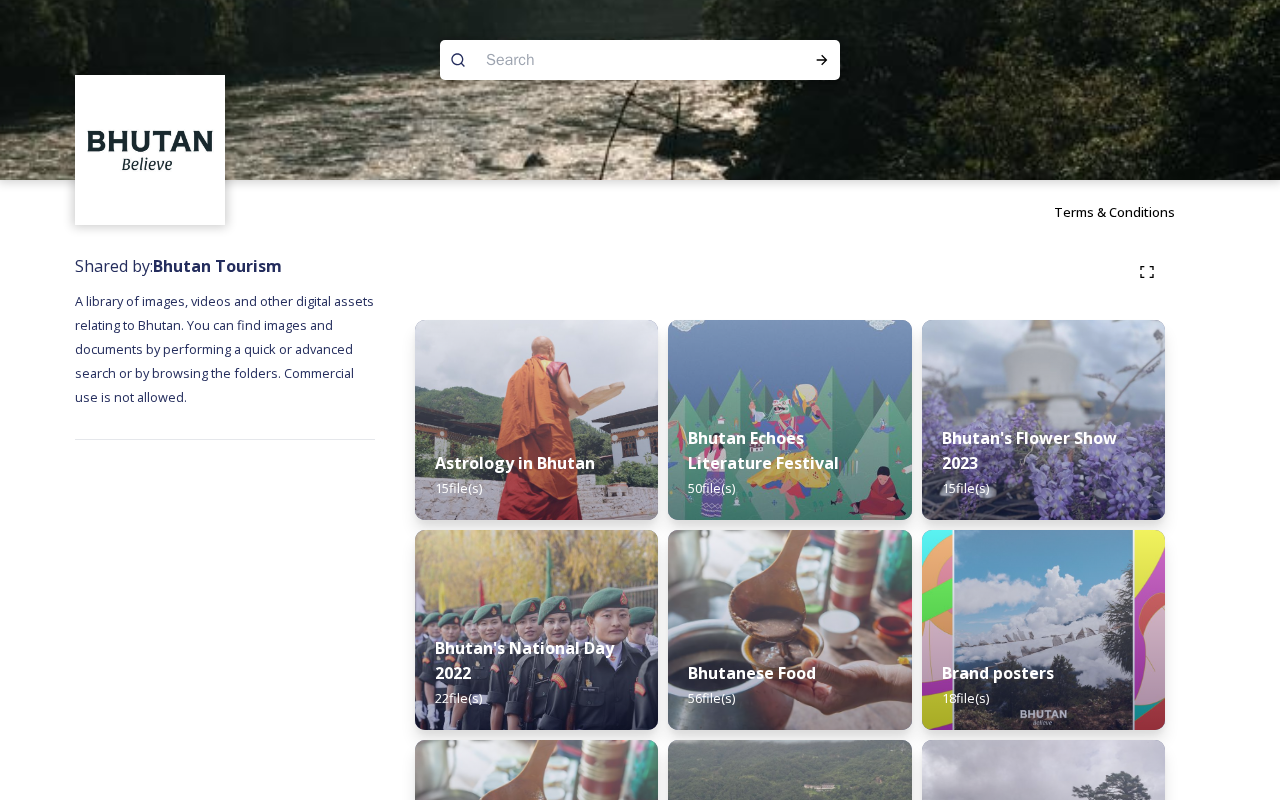 click at bounding box center [601, 60] 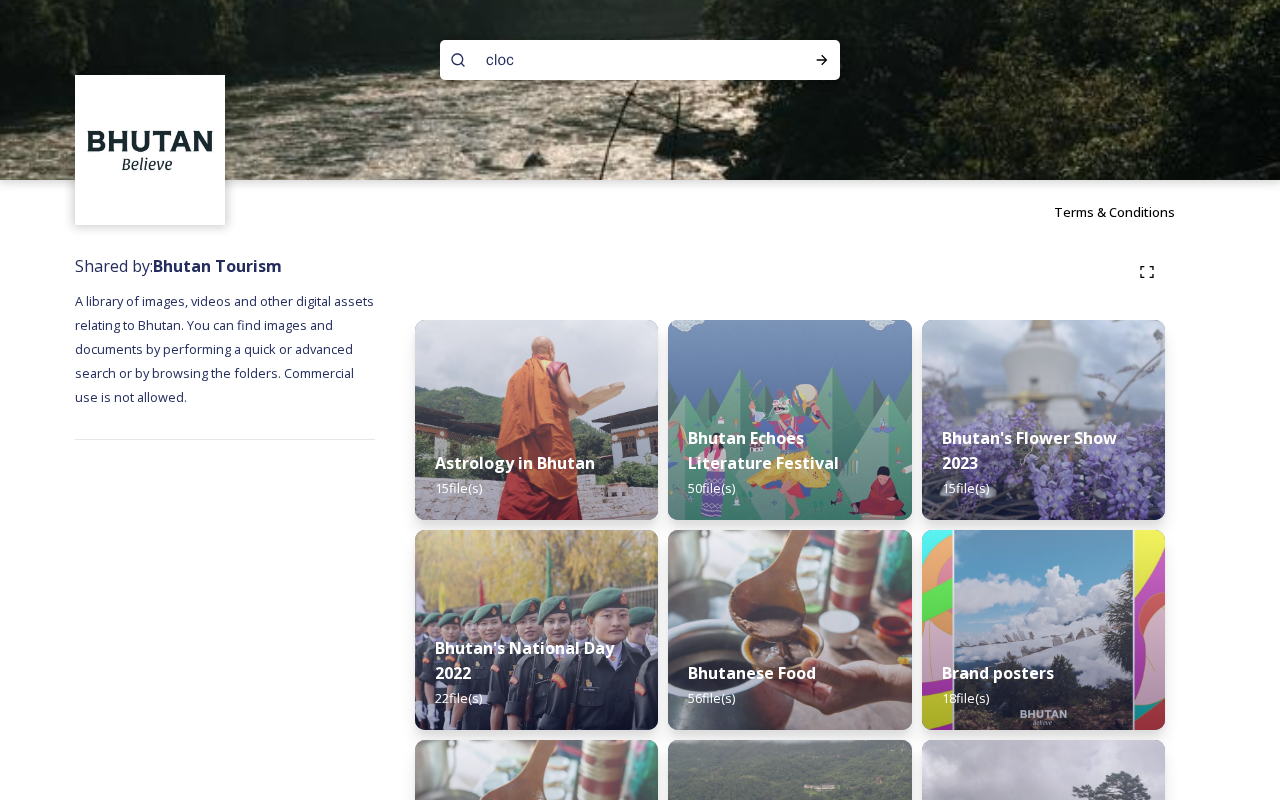 type on "clock" 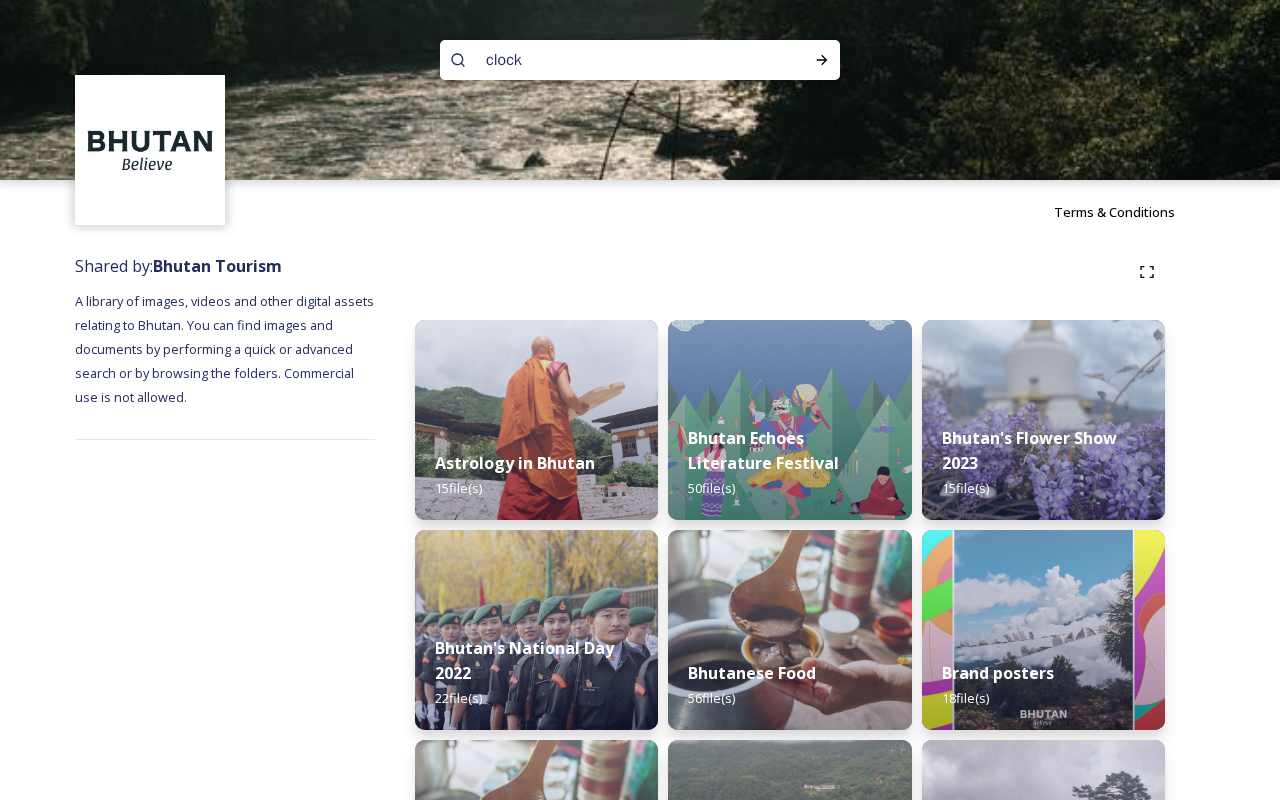 type 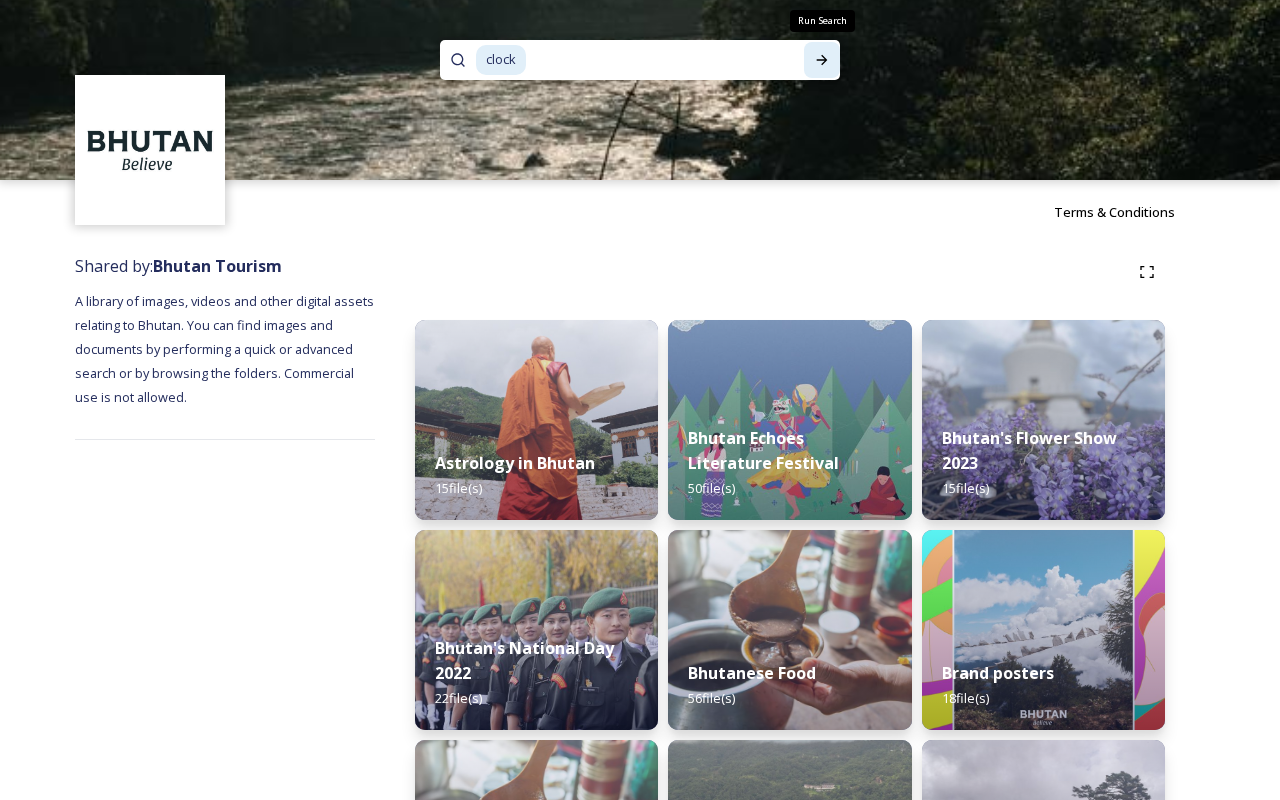 click on "Run Search" at bounding box center (822, 60) 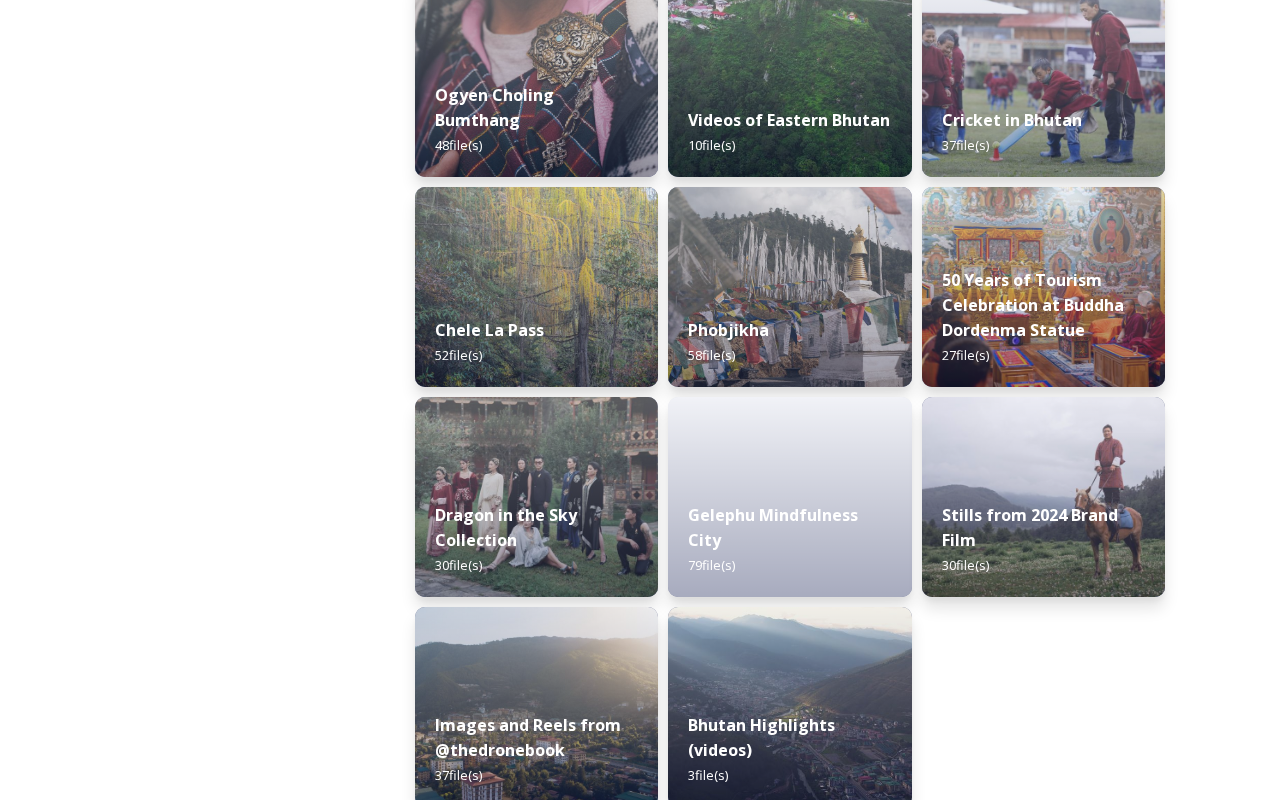 scroll, scrollTop: 3310, scrollLeft: 0, axis: vertical 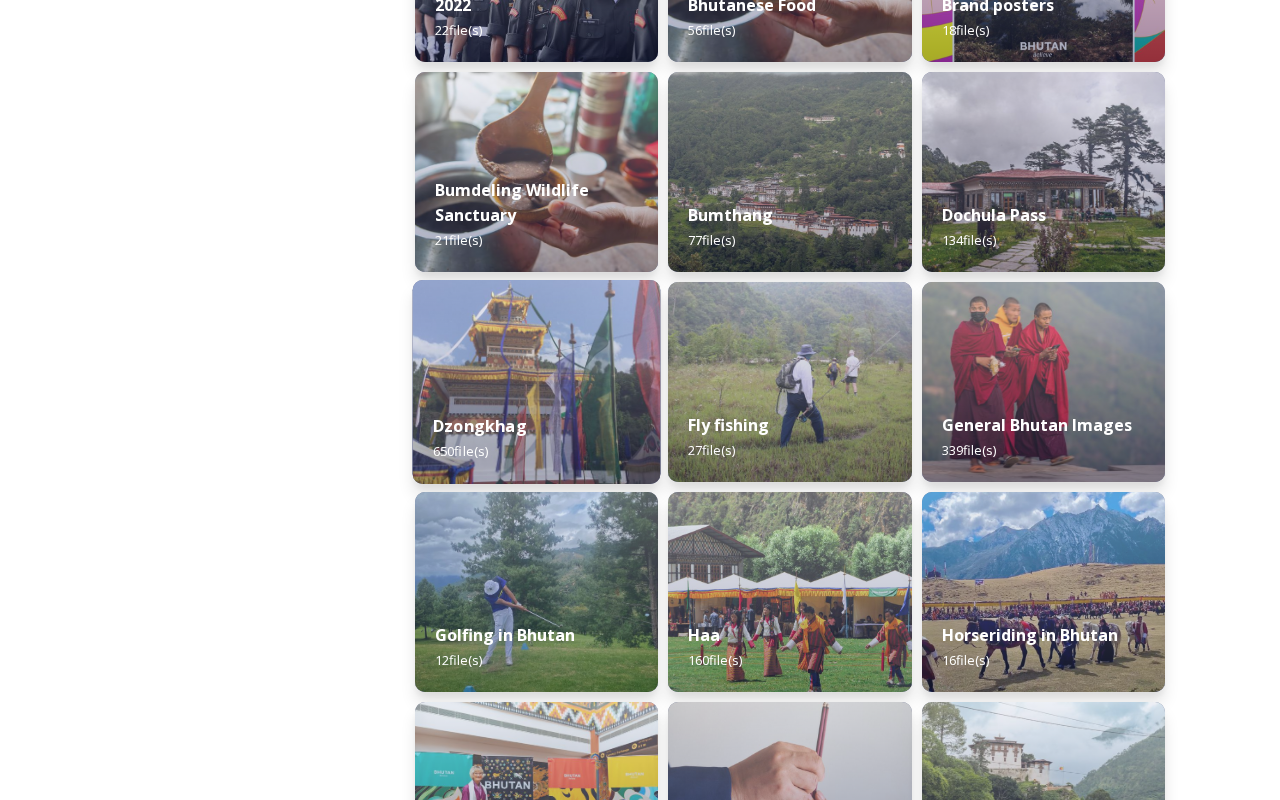 click at bounding box center [537, 382] 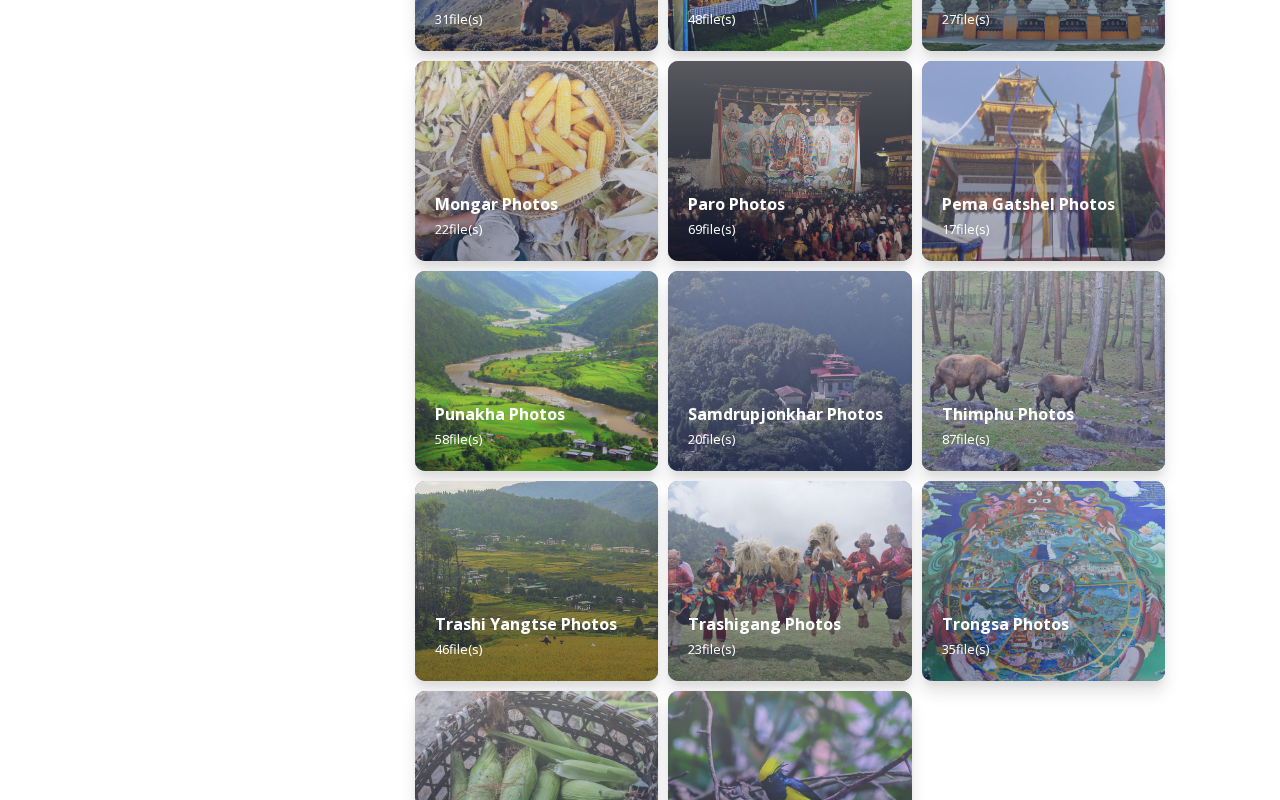 scroll, scrollTop: 680, scrollLeft: 0, axis: vertical 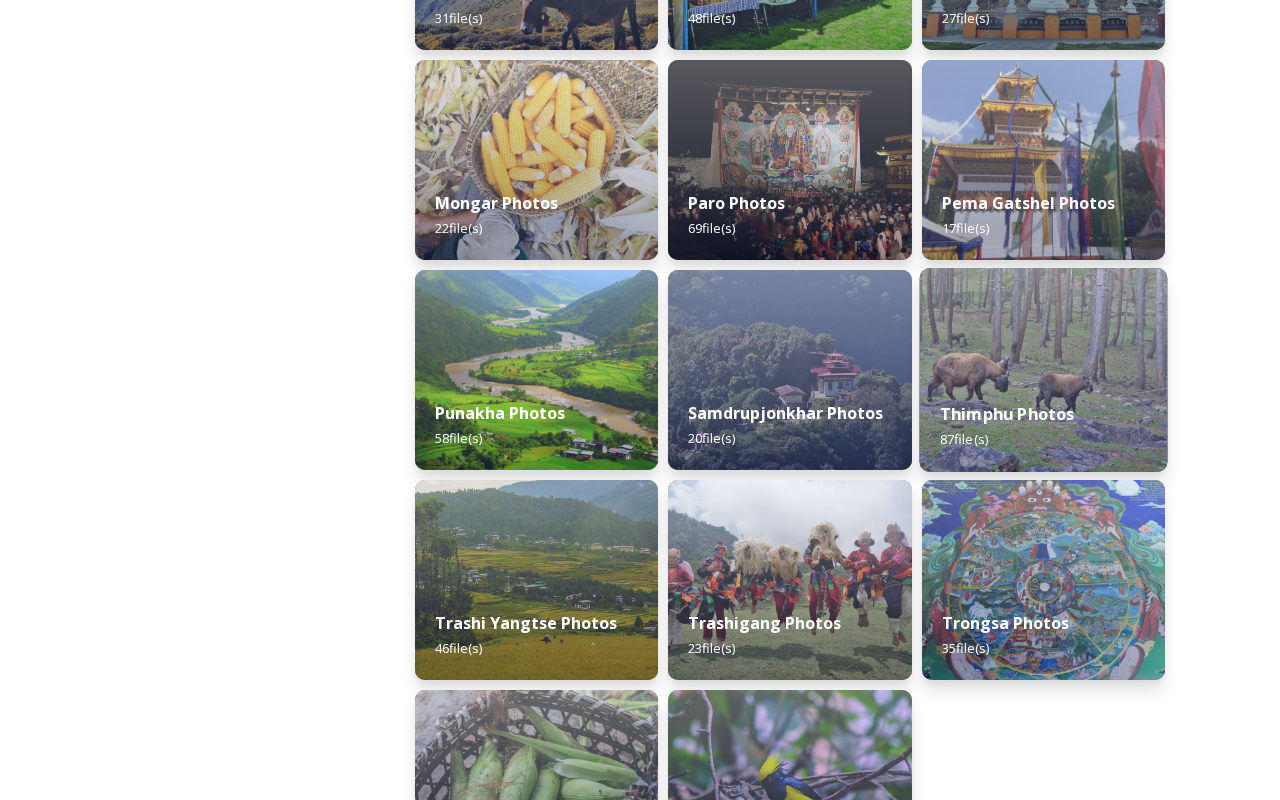 click at bounding box center (1043, 370) 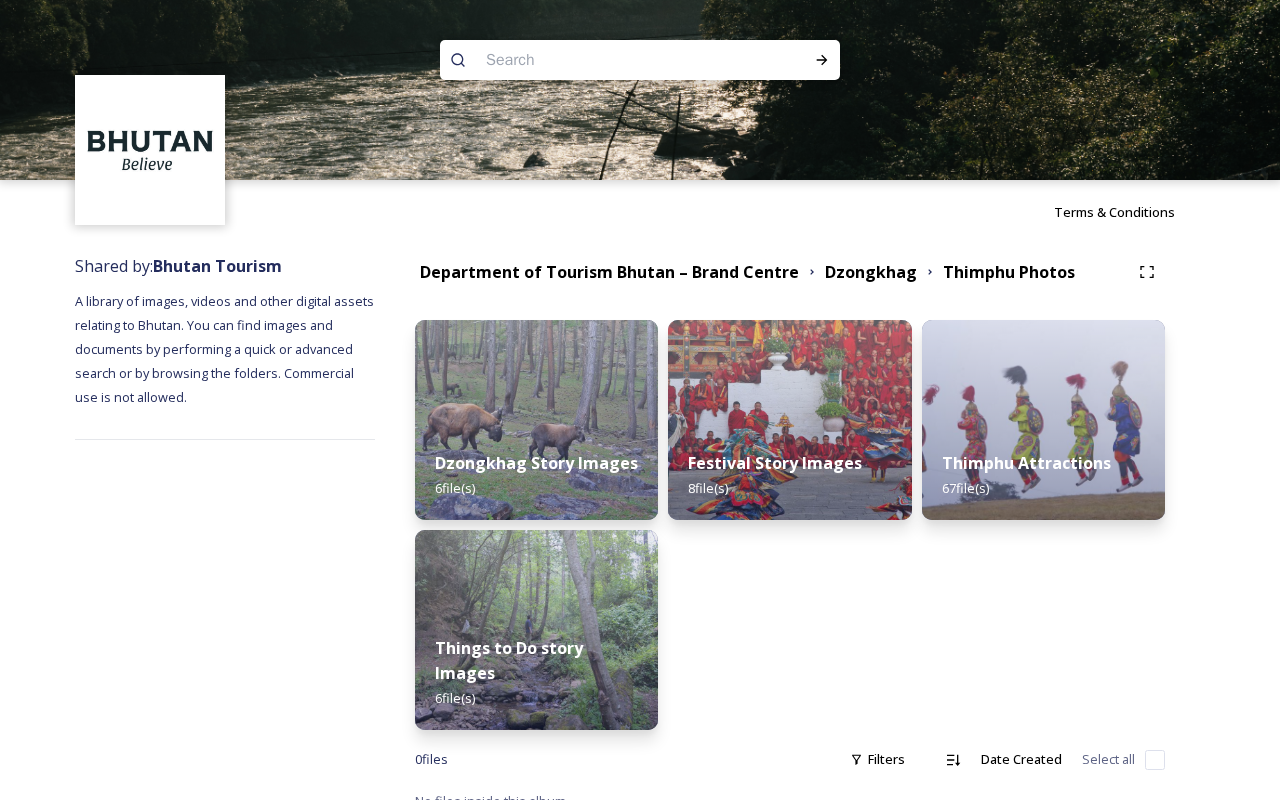 scroll, scrollTop: 23, scrollLeft: 0, axis: vertical 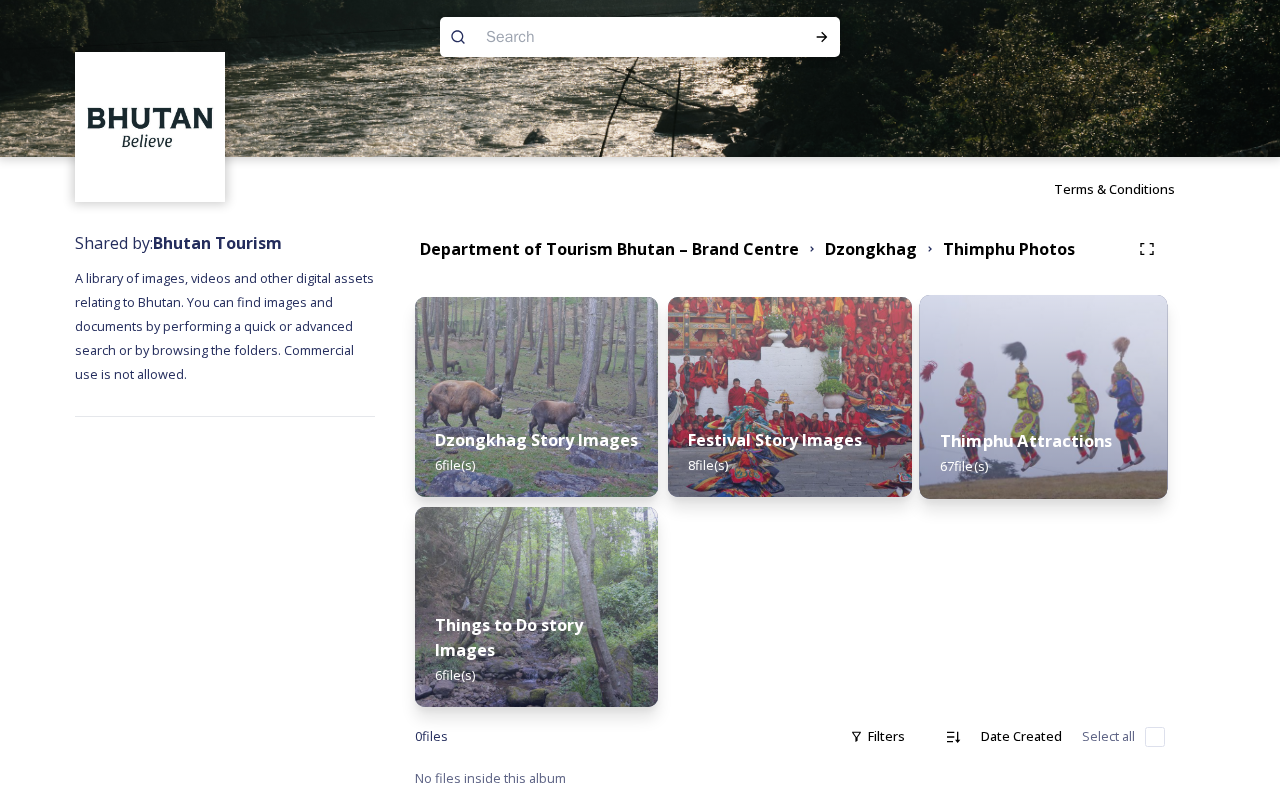 click at bounding box center [1043, 397] 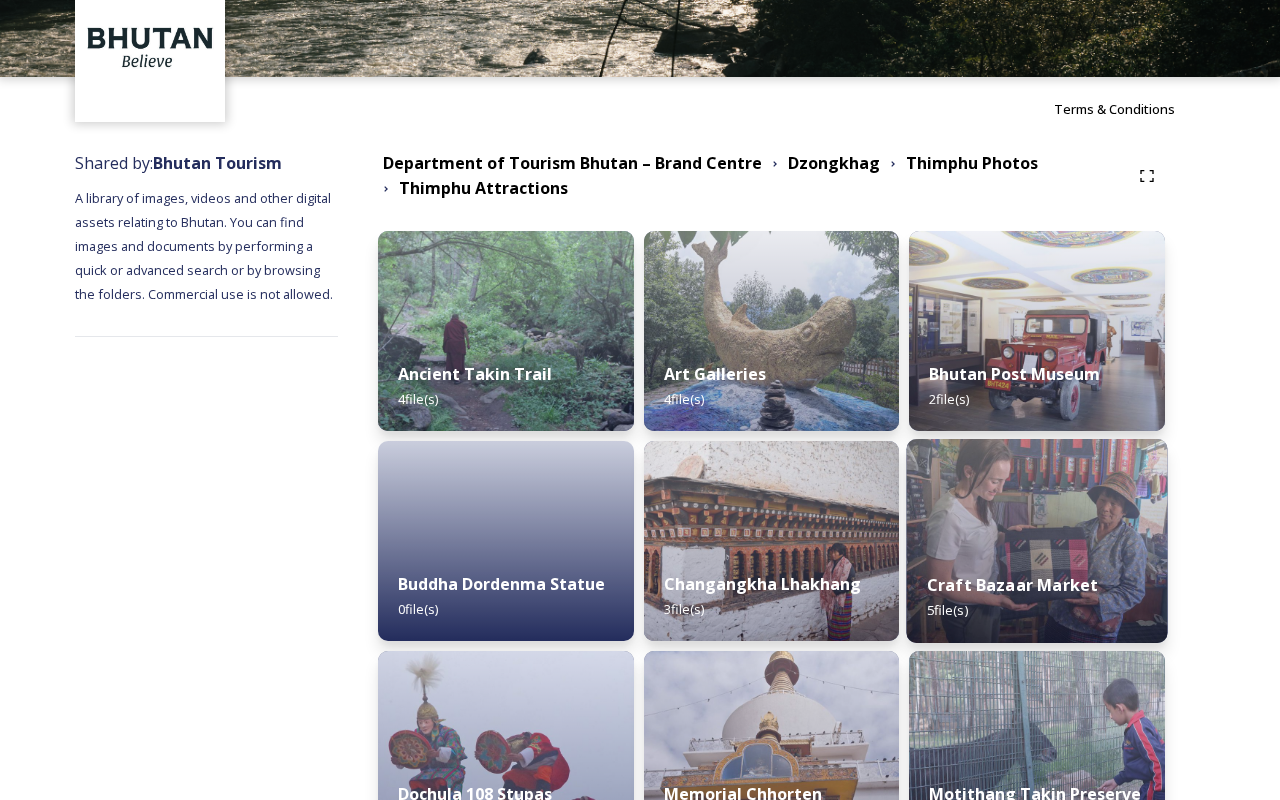 scroll, scrollTop: 184, scrollLeft: 0, axis: vertical 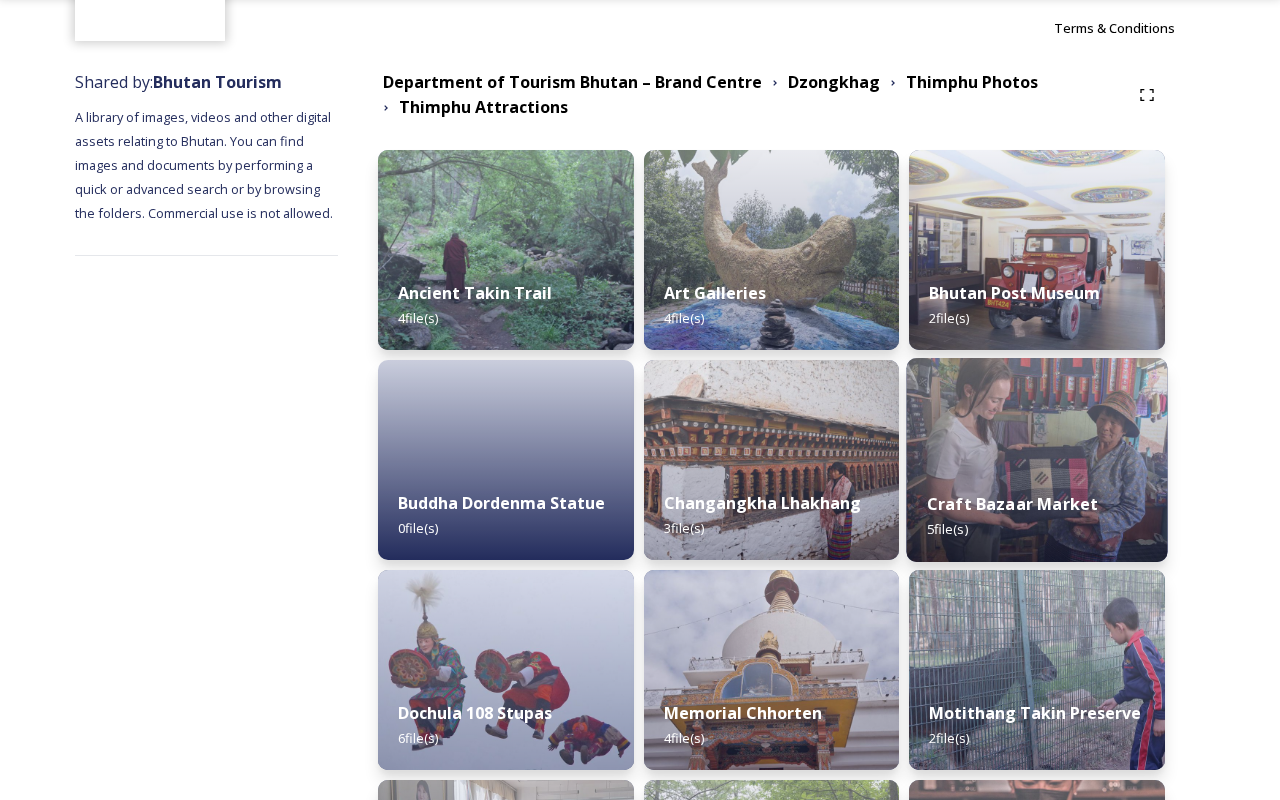 click on "Craft Bazaar Market 5  file(s)" at bounding box center [1037, 516] 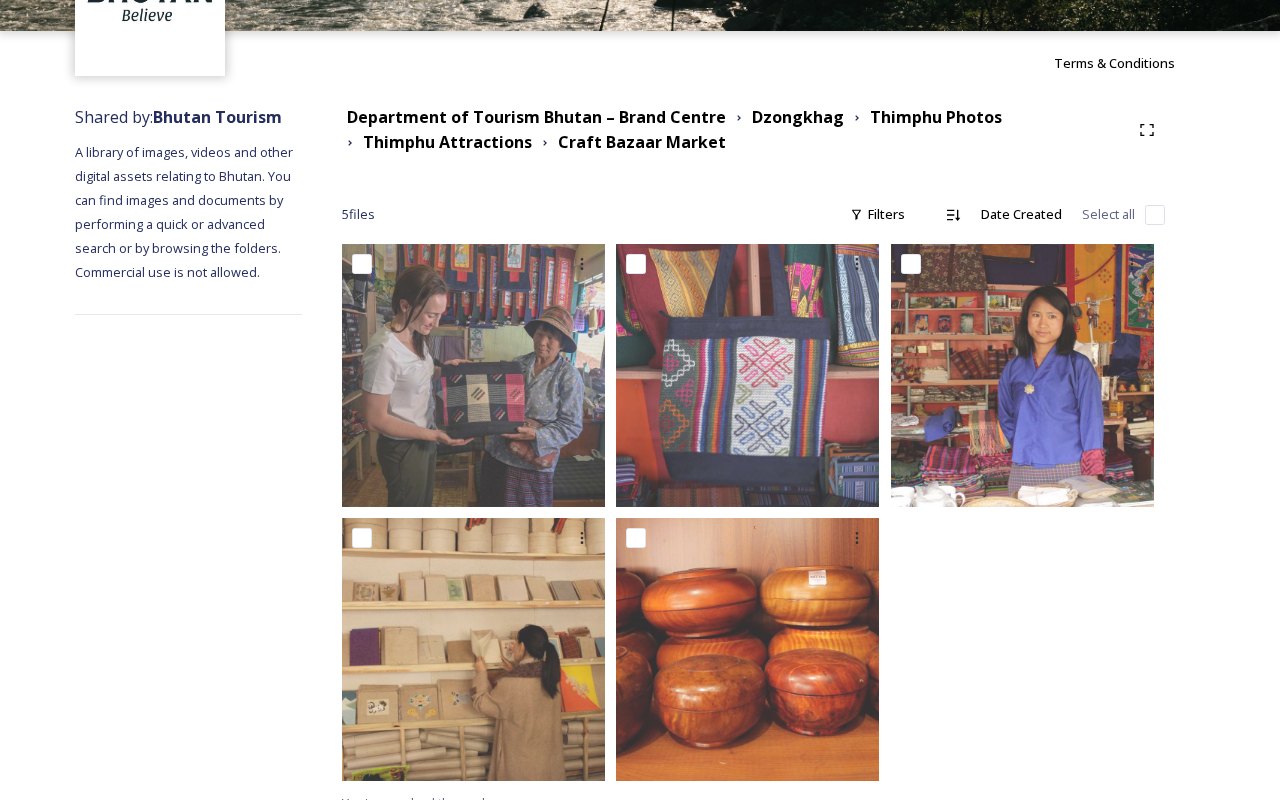 scroll, scrollTop: 172, scrollLeft: 0, axis: vertical 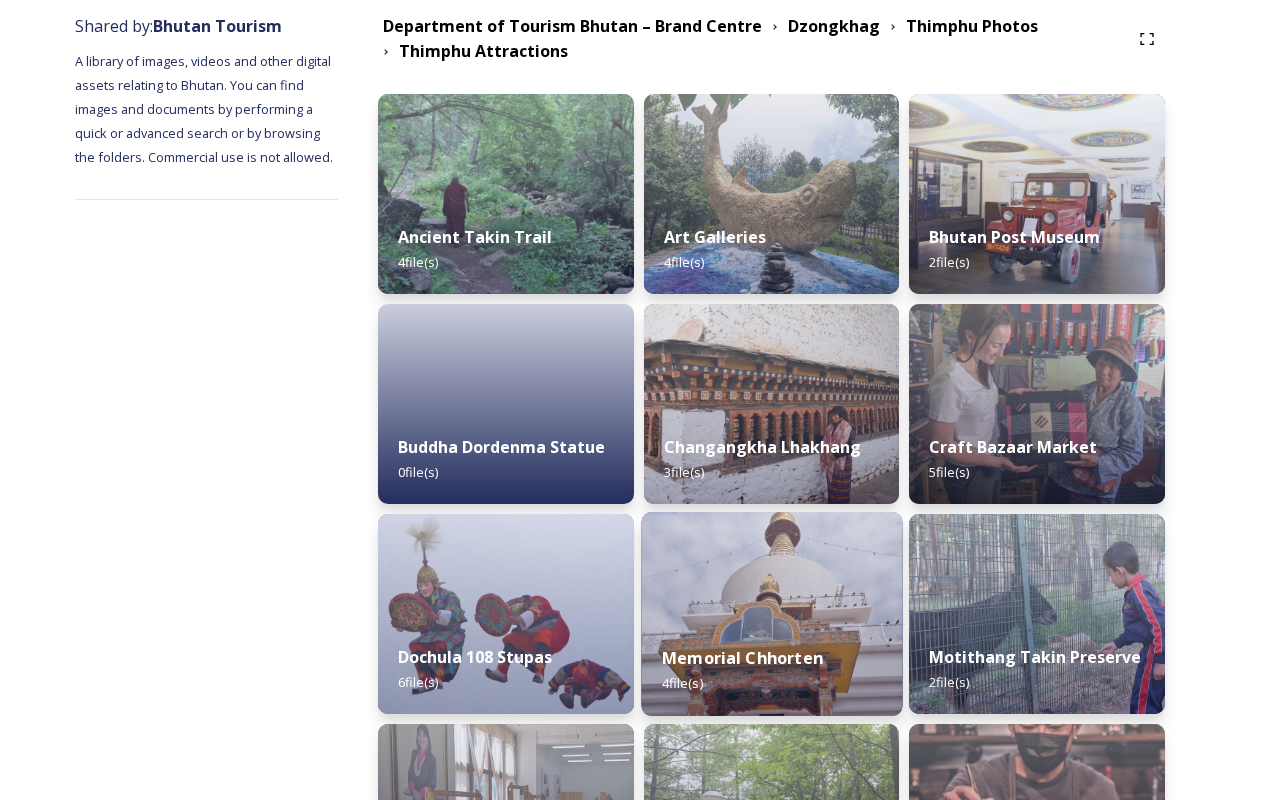 click at bounding box center (771, 614) 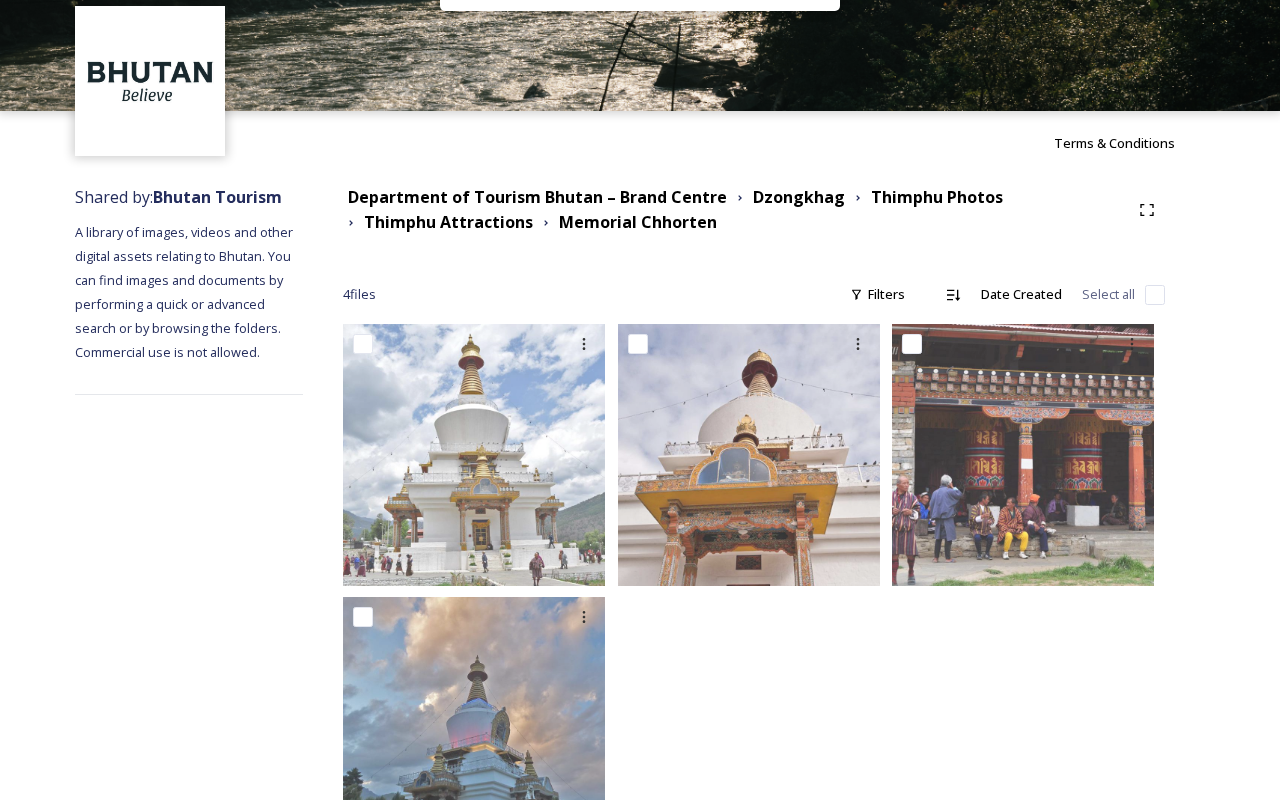 scroll, scrollTop: 0, scrollLeft: 0, axis: both 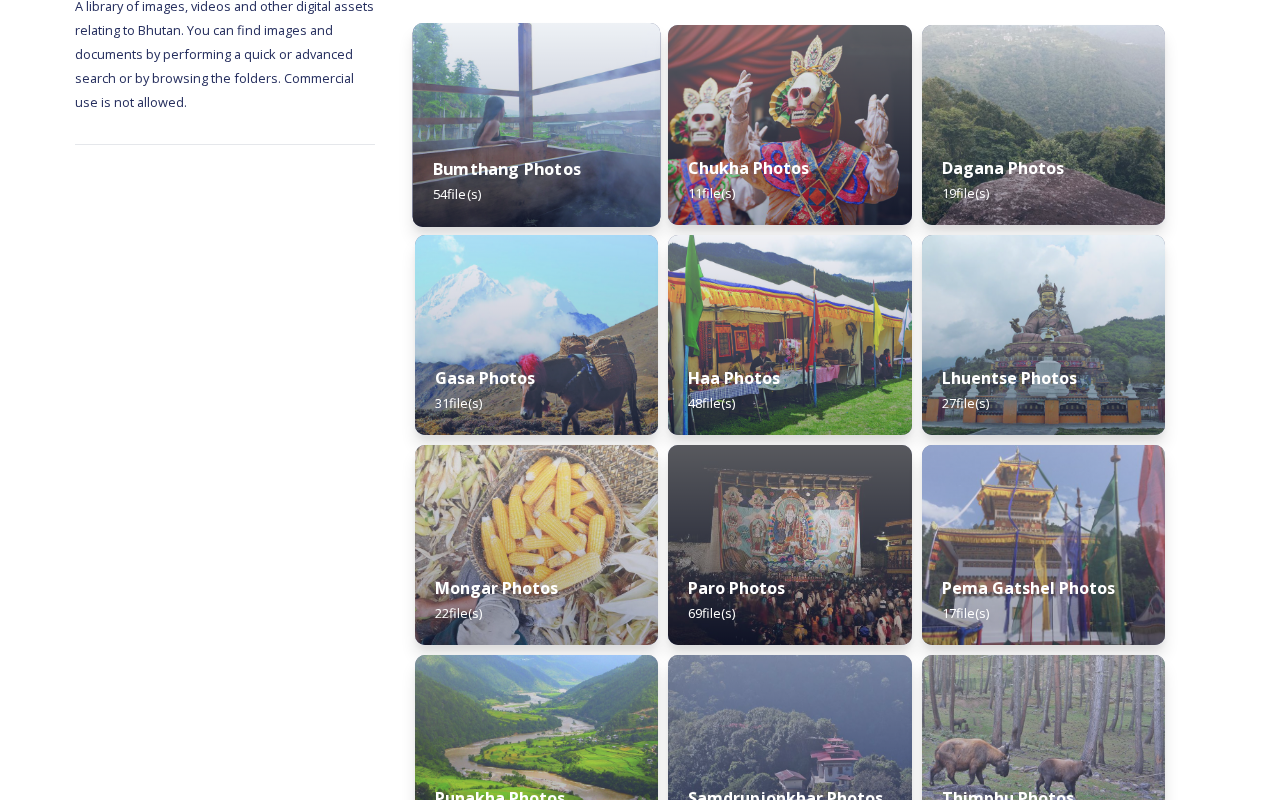 click at bounding box center [537, 125] 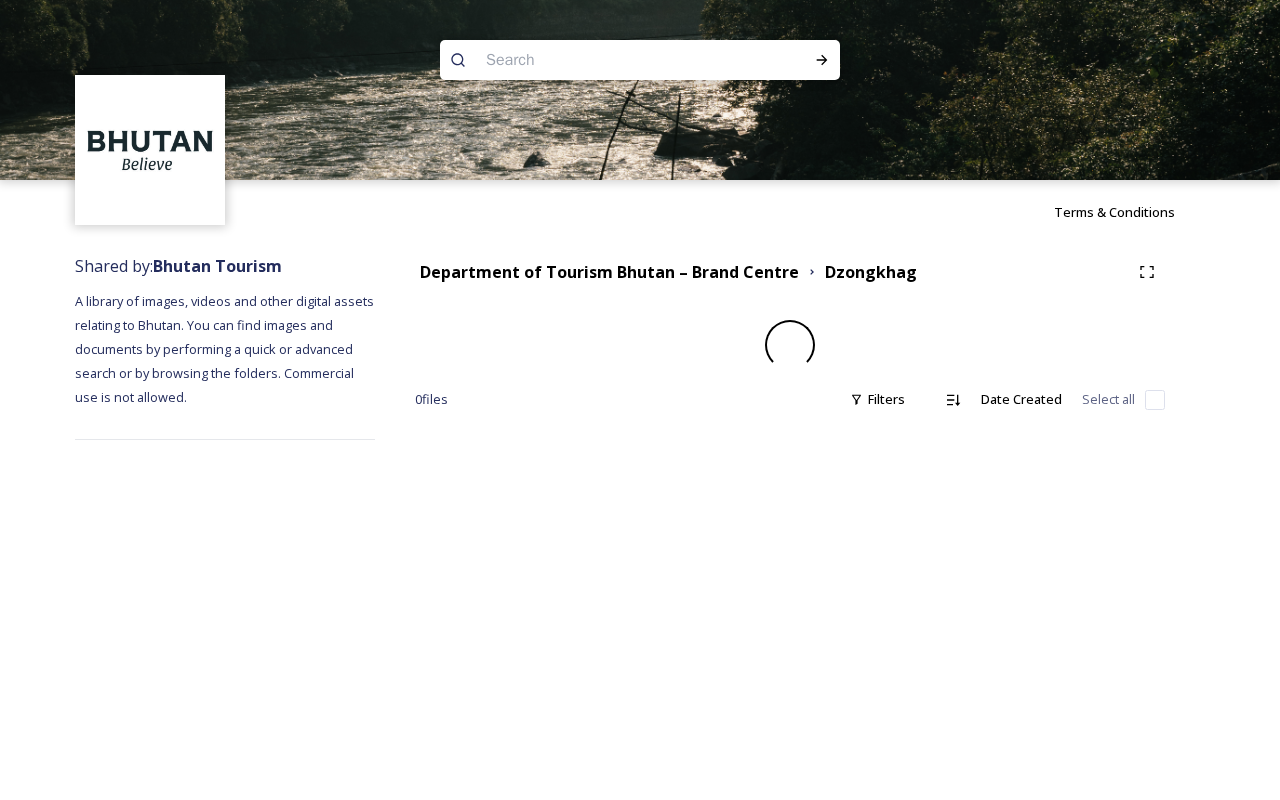 scroll, scrollTop: 0, scrollLeft: 0, axis: both 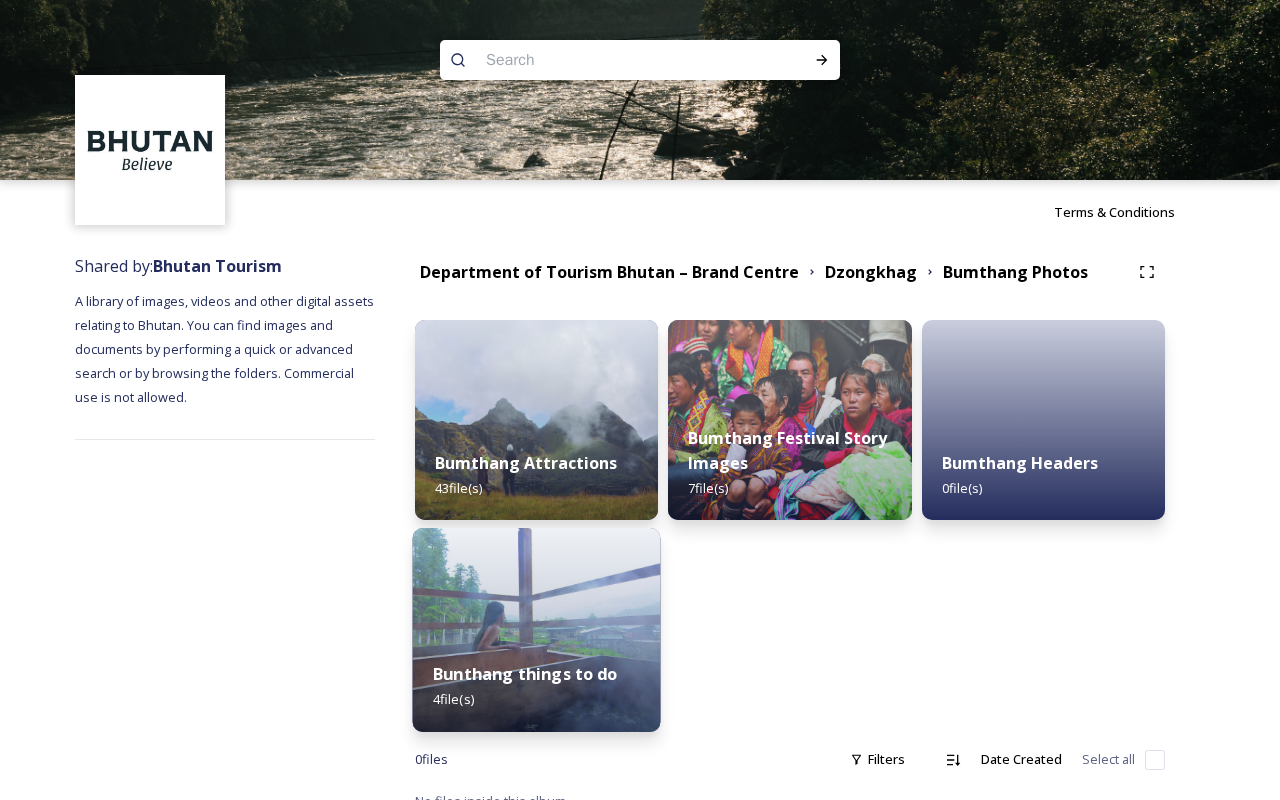 click at bounding box center [537, 630] 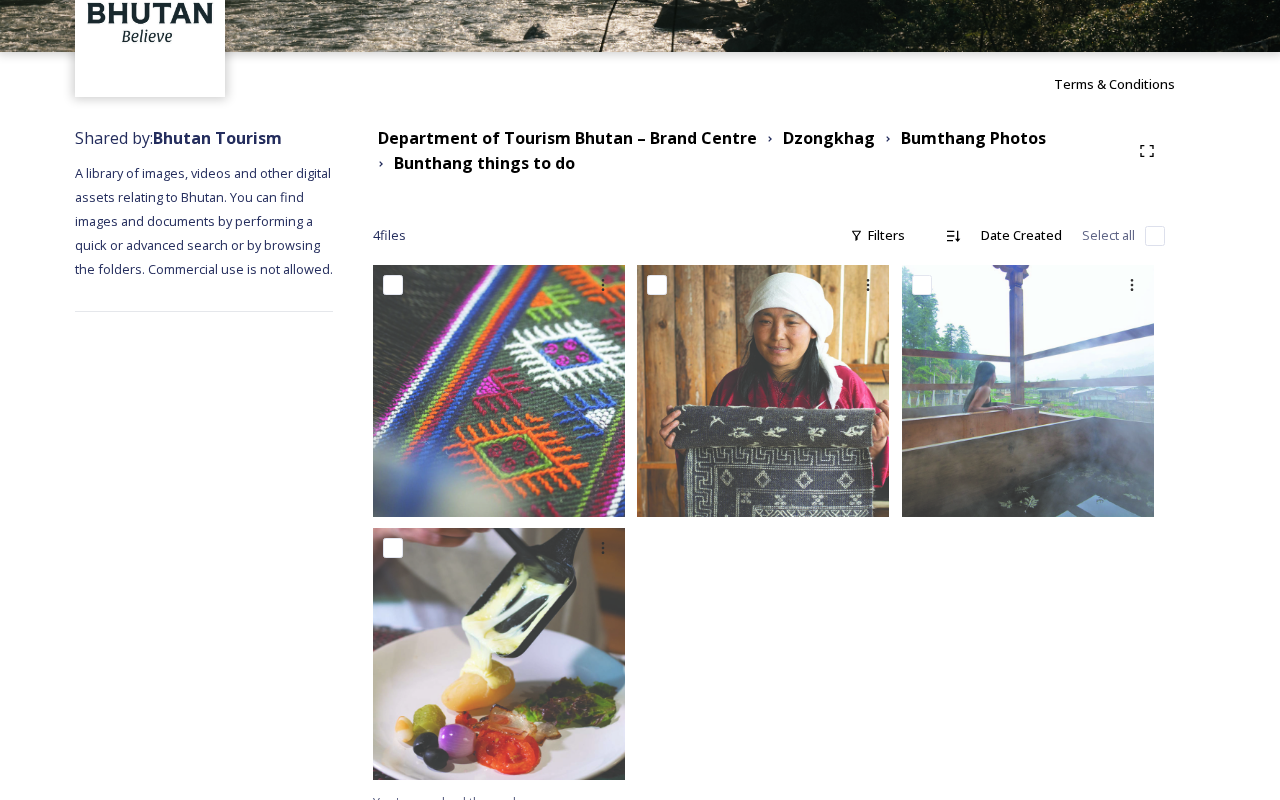scroll, scrollTop: 129, scrollLeft: 0, axis: vertical 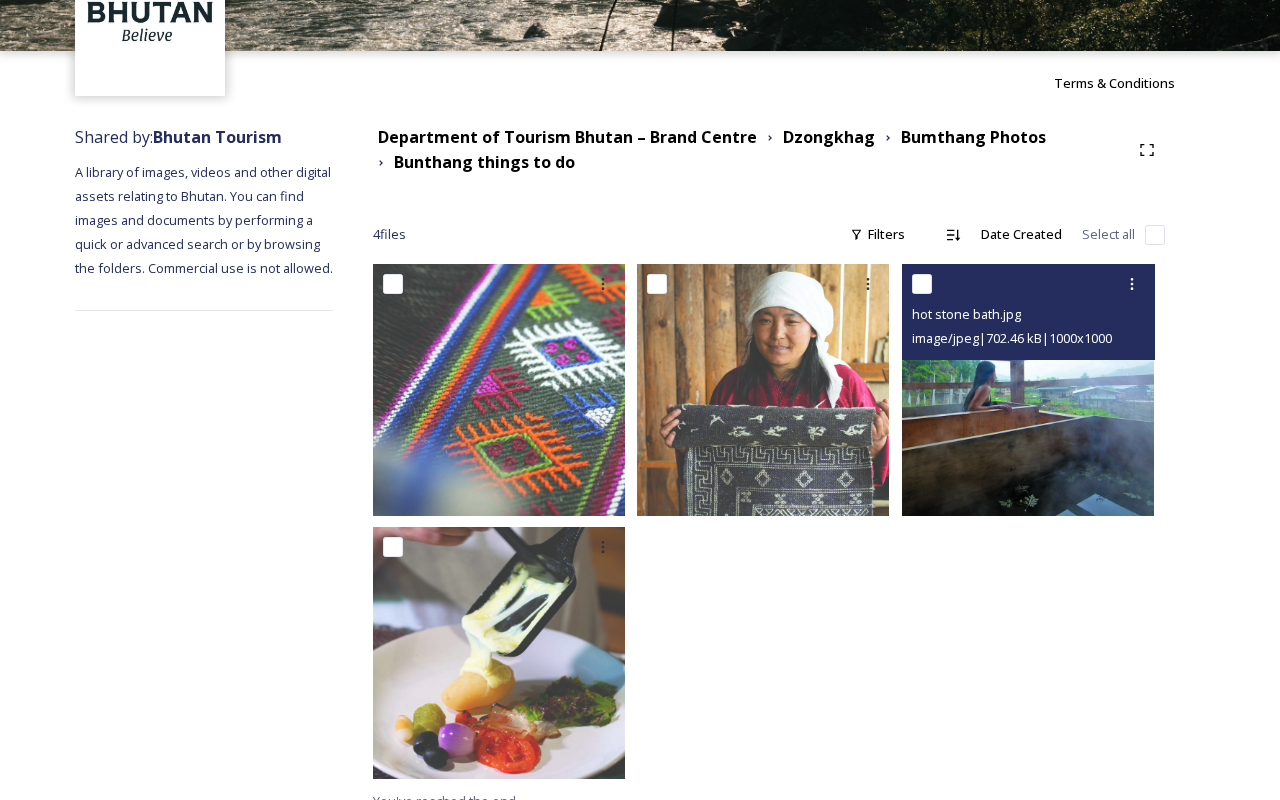 click at bounding box center (1028, 390) 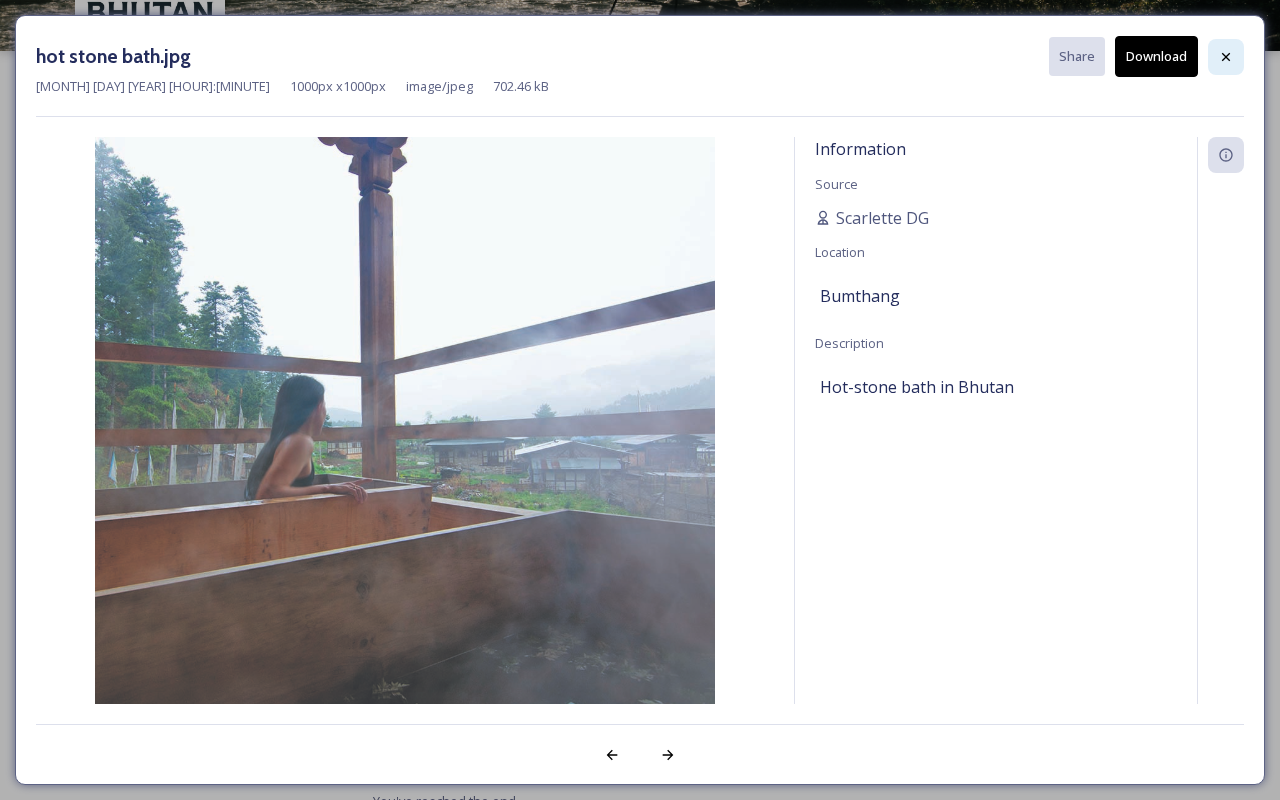 click 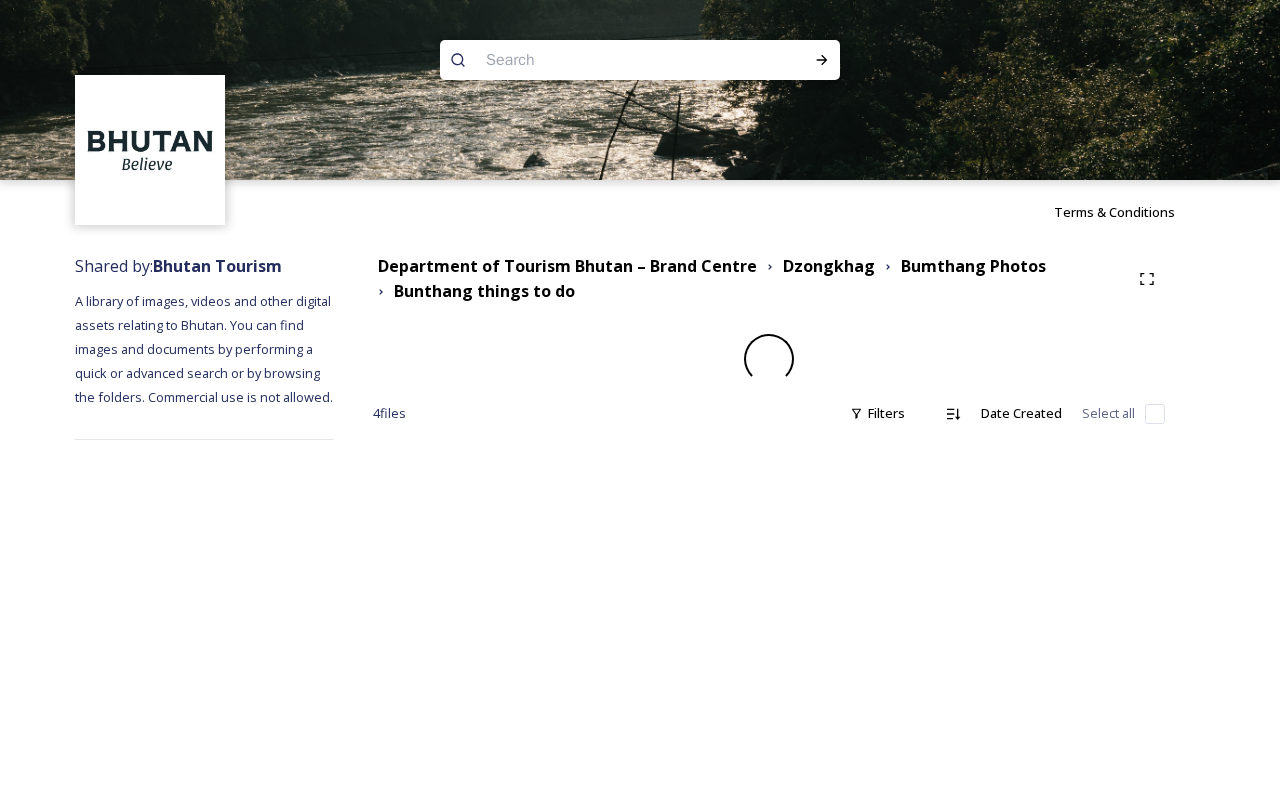 scroll, scrollTop: 0, scrollLeft: 0, axis: both 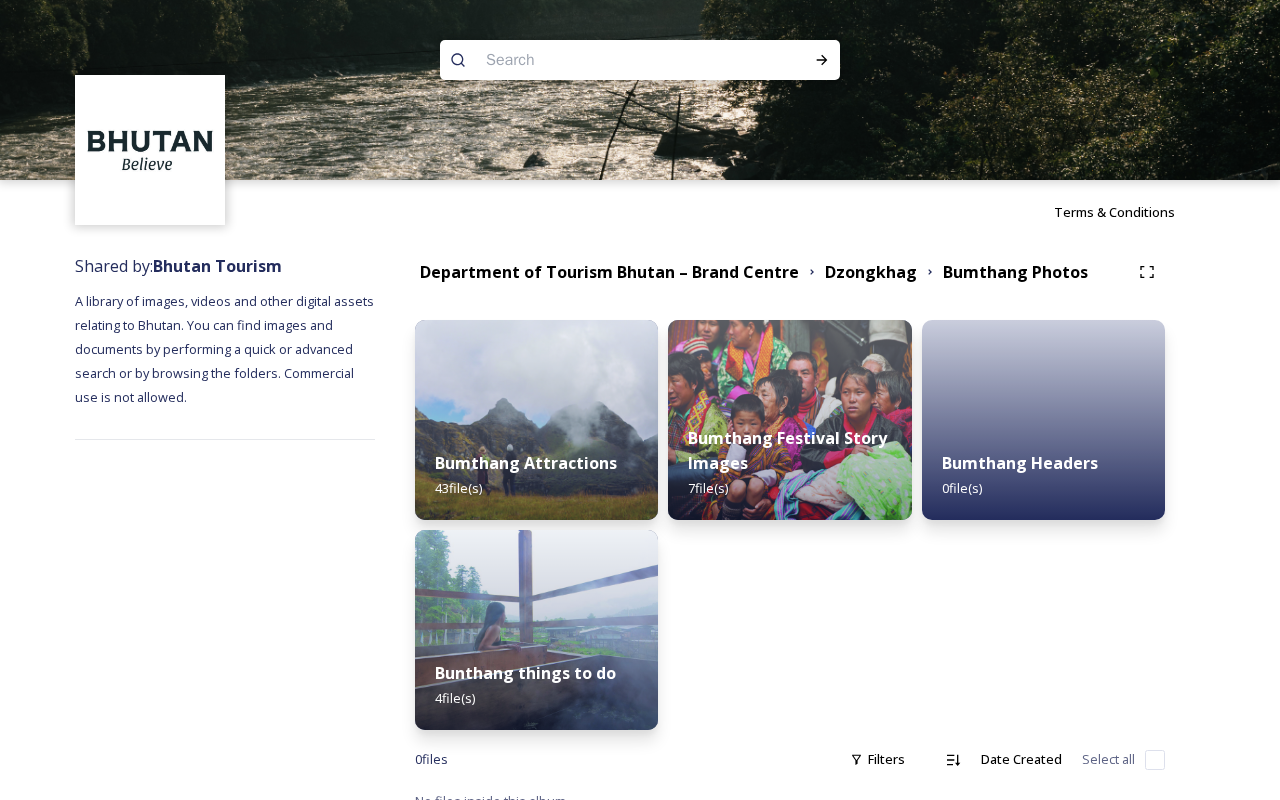 click on "Shared by: [ORGANIZATION] A library of images, videos and other digital assets relating to [LOCATION]. You can find images and documents by performing a quick or advanced search or by browsing the folders. Commercial use is not allowed." at bounding box center [225, 533] 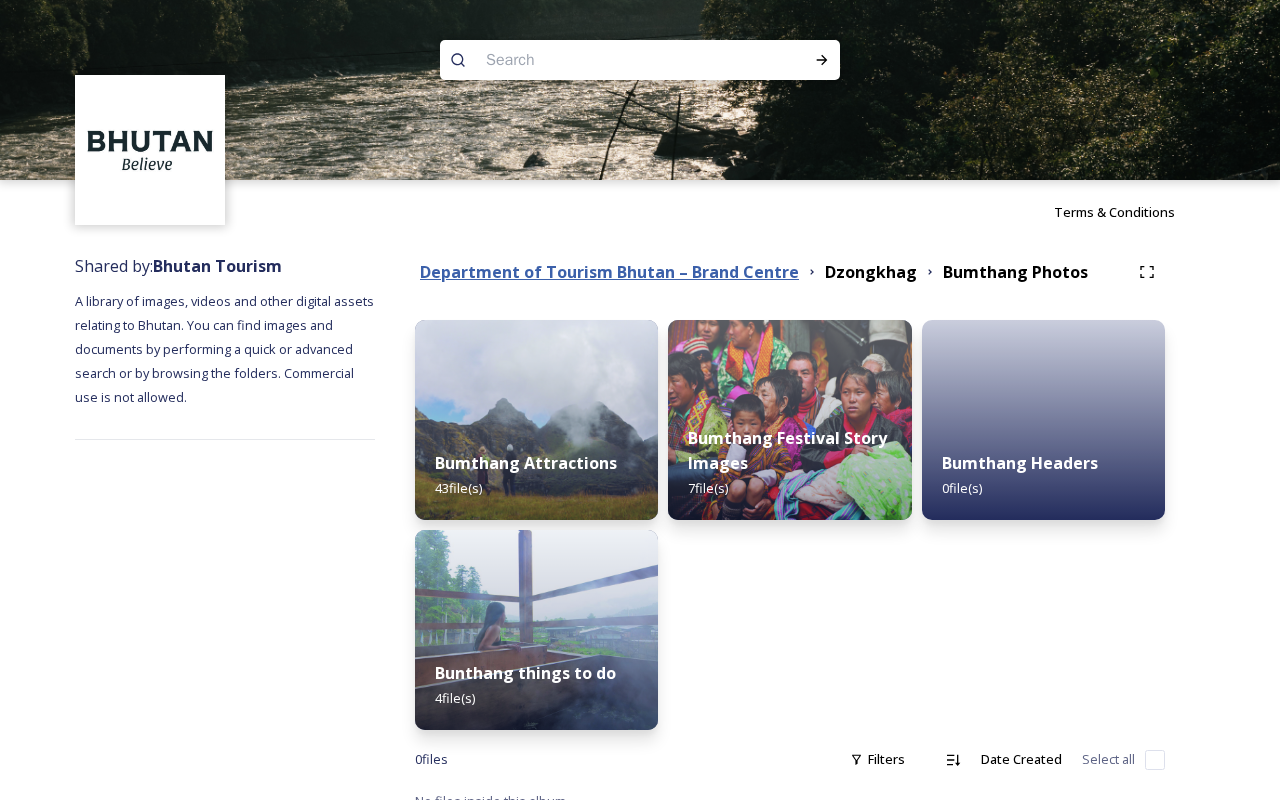 click on "Department of Tourism Bhutan – Brand Centre" at bounding box center (609, 272) 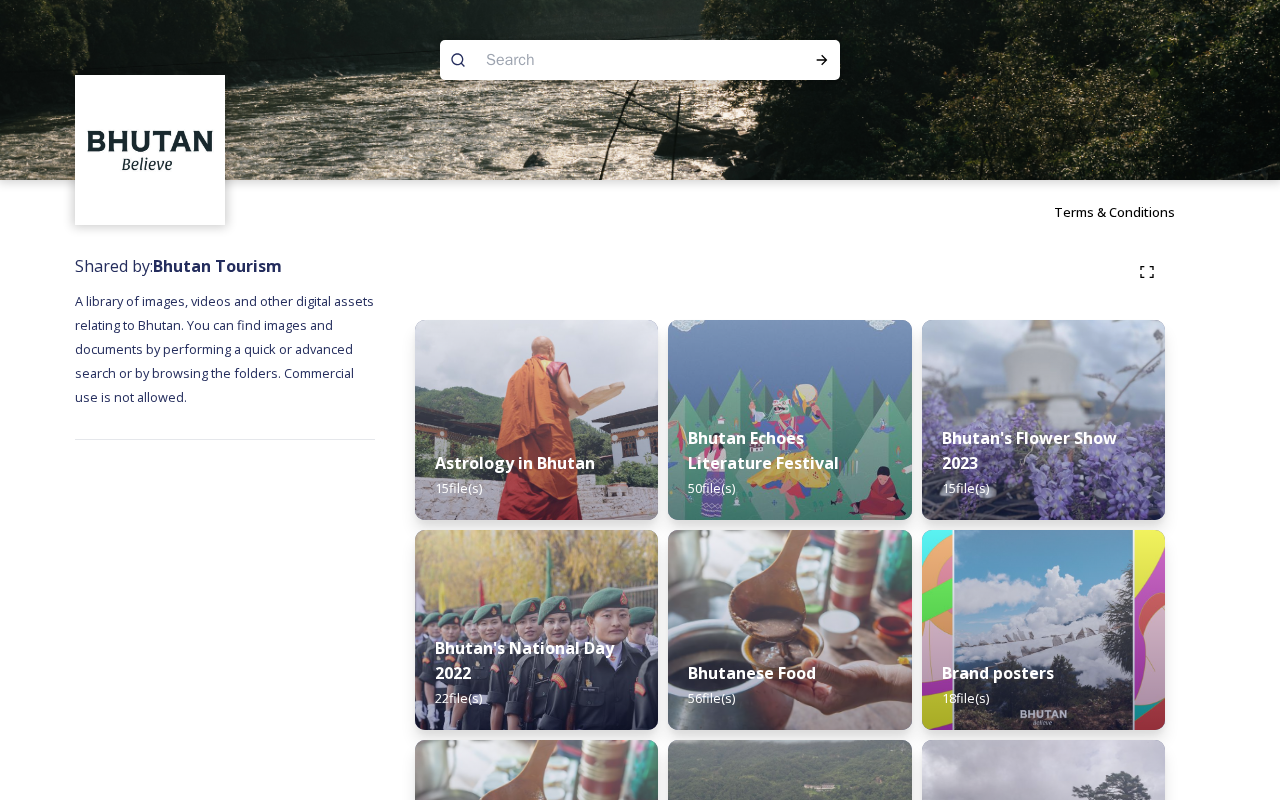 click on "Shared by: [ORGANIZATION] A library of images, videos and other digital assets relating to [LOCATION]. You can find images and documents by performing a quick or advanced search or by browsing the folders. Commercial use is not allowed." at bounding box center [225, 1022] 